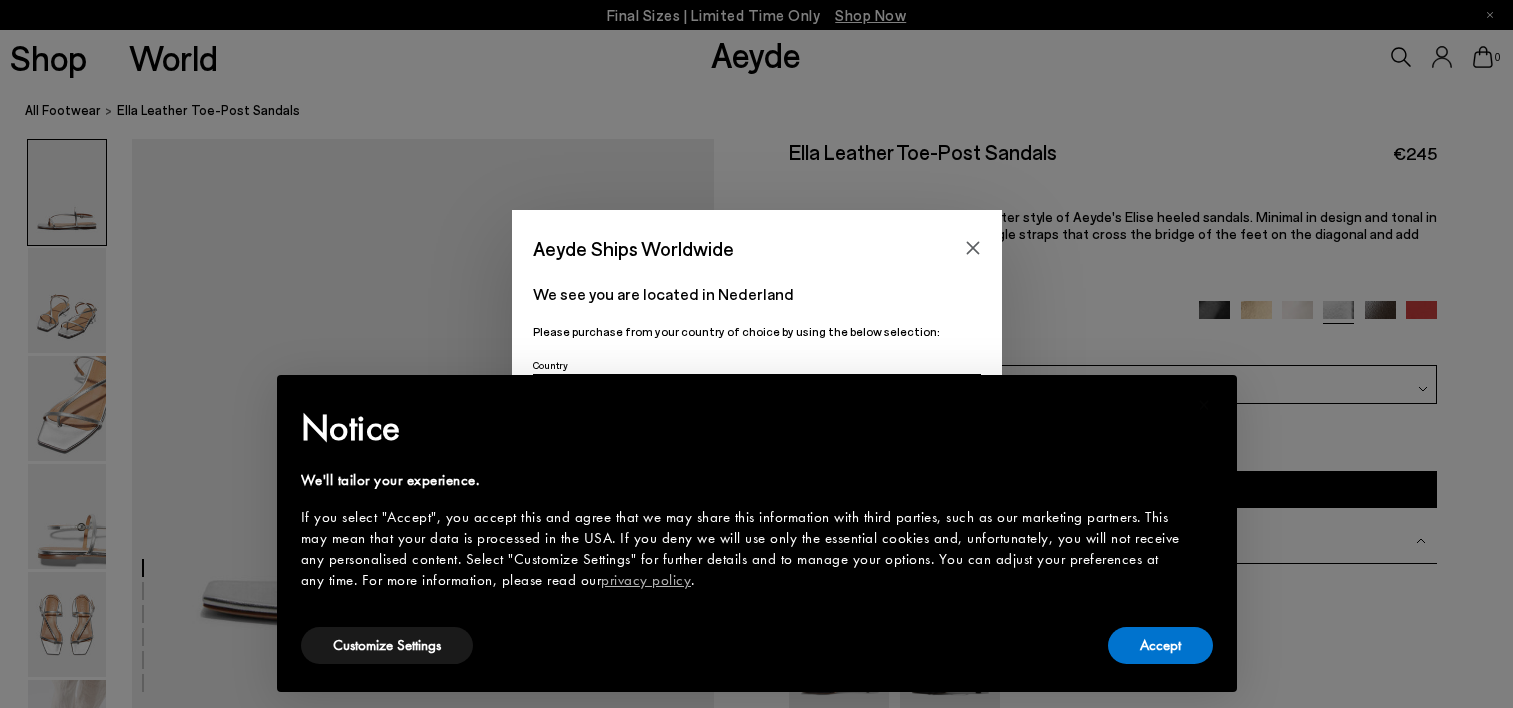 scroll, scrollTop: 0, scrollLeft: 0, axis: both 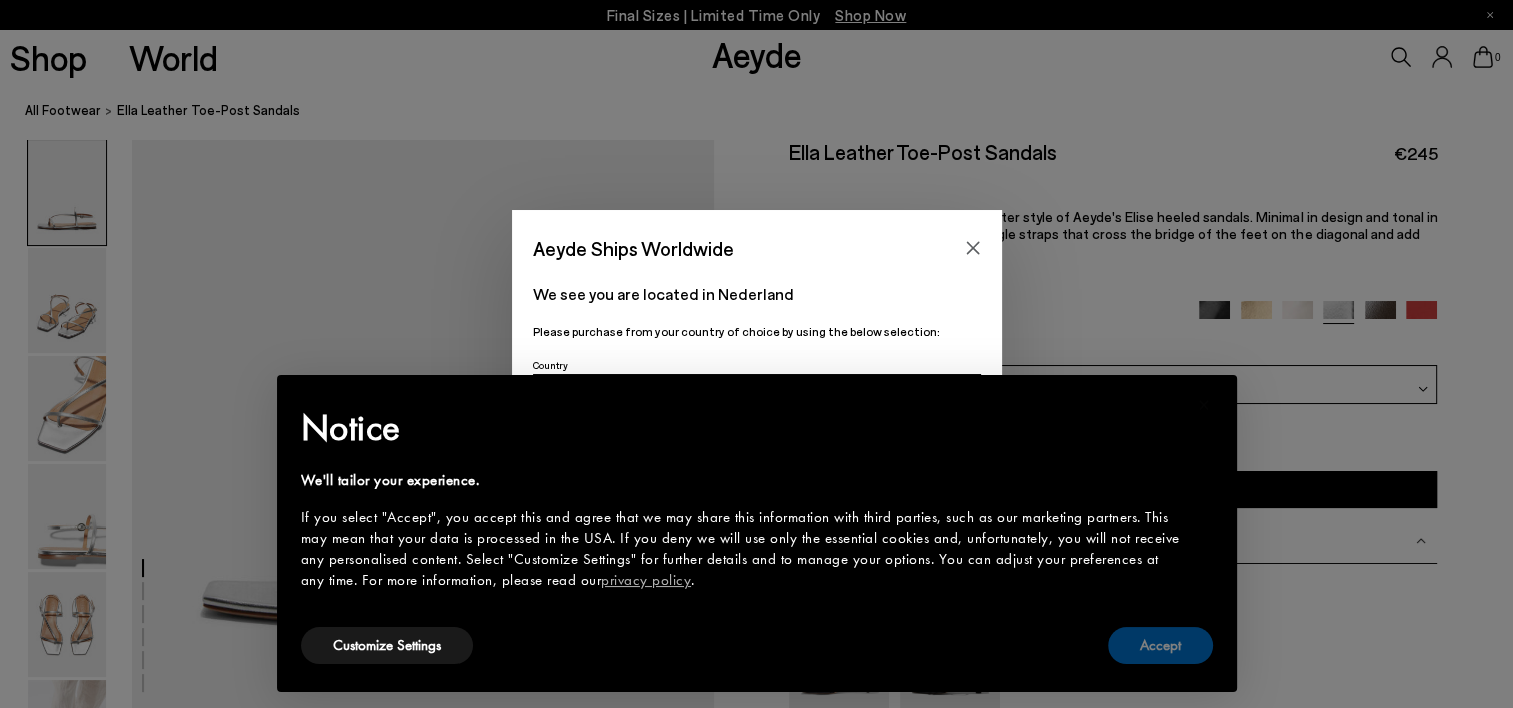 click on "Accept" at bounding box center (1160, 645) 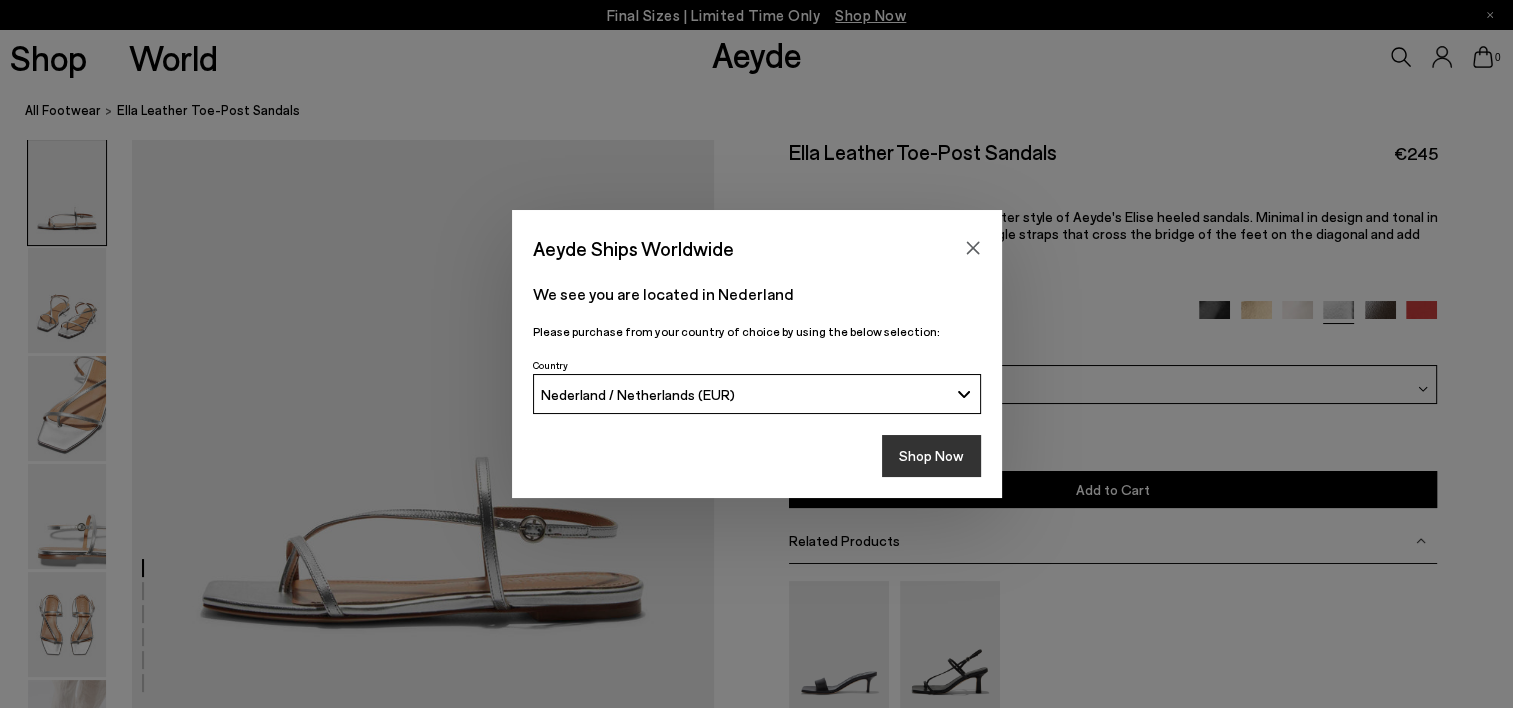 click on "Shop Now" at bounding box center (931, 456) 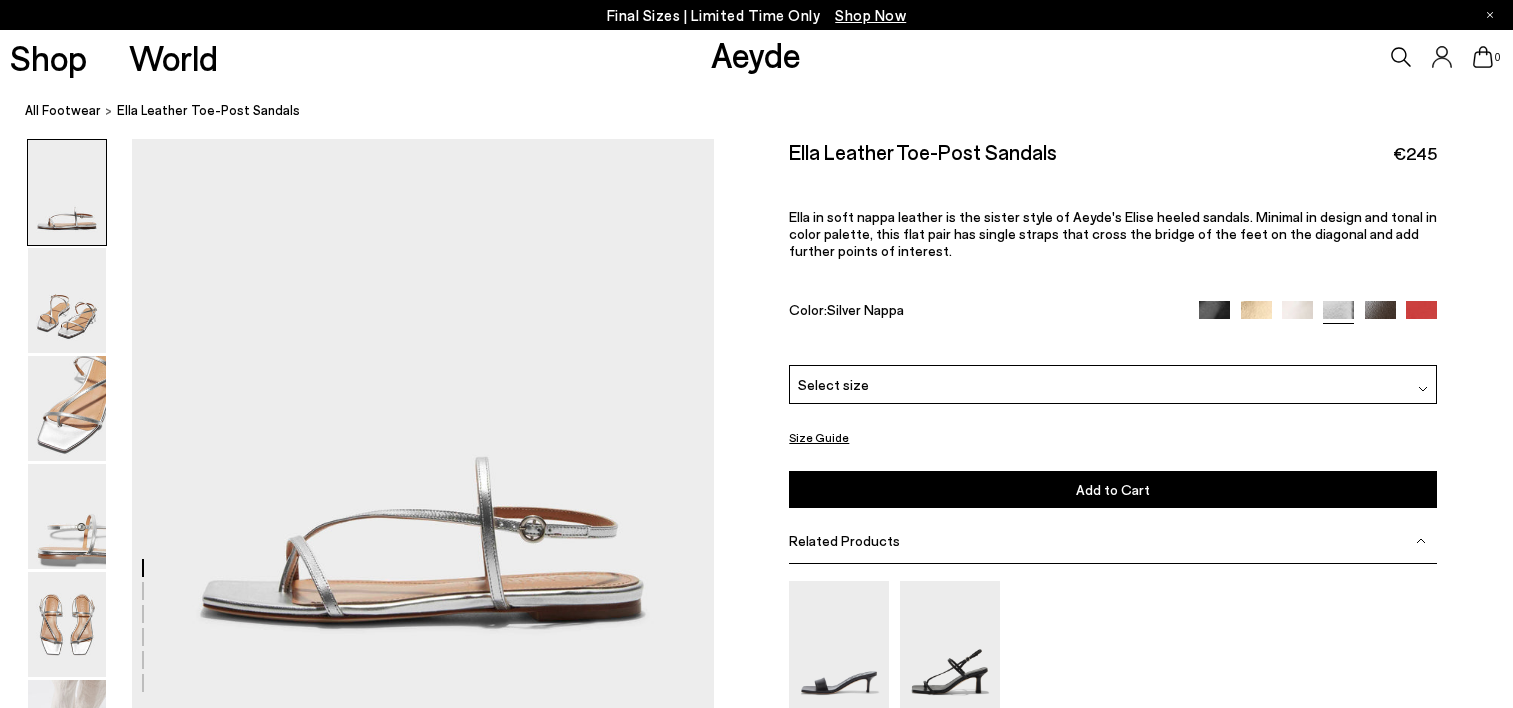 scroll, scrollTop: 0, scrollLeft: 0, axis: both 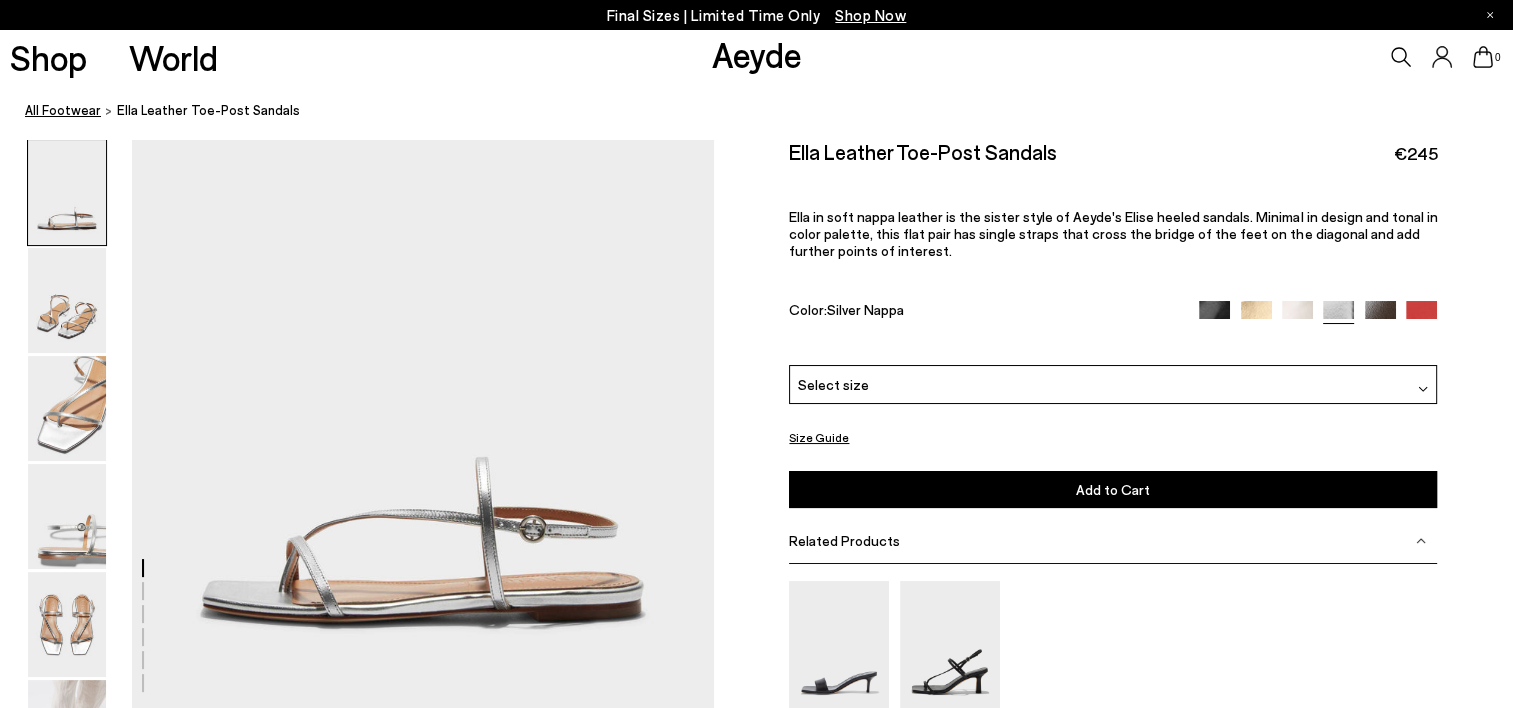click on "All Footwear" at bounding box center (63, 110) 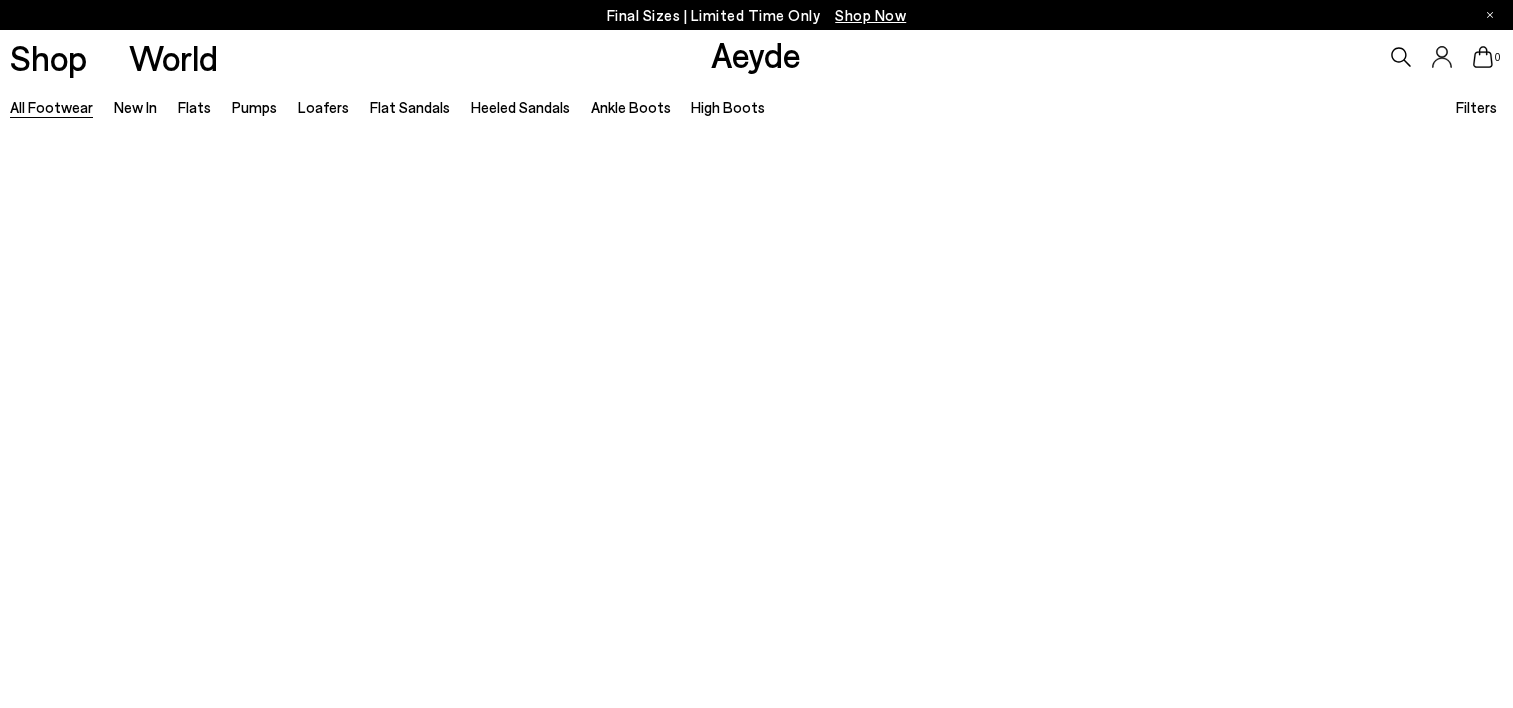 scroll, scrollTop: 0, scrollLeft: 0, axis: both 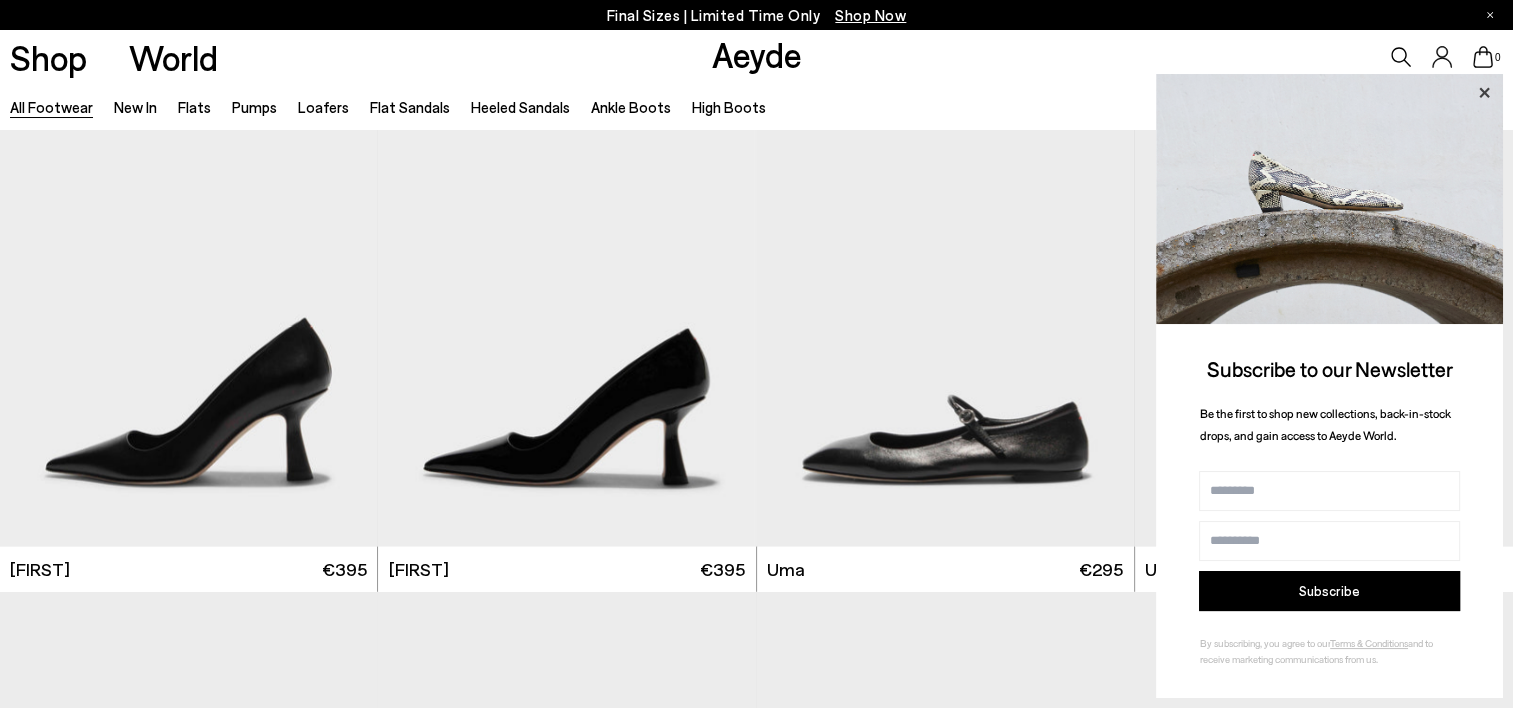 click 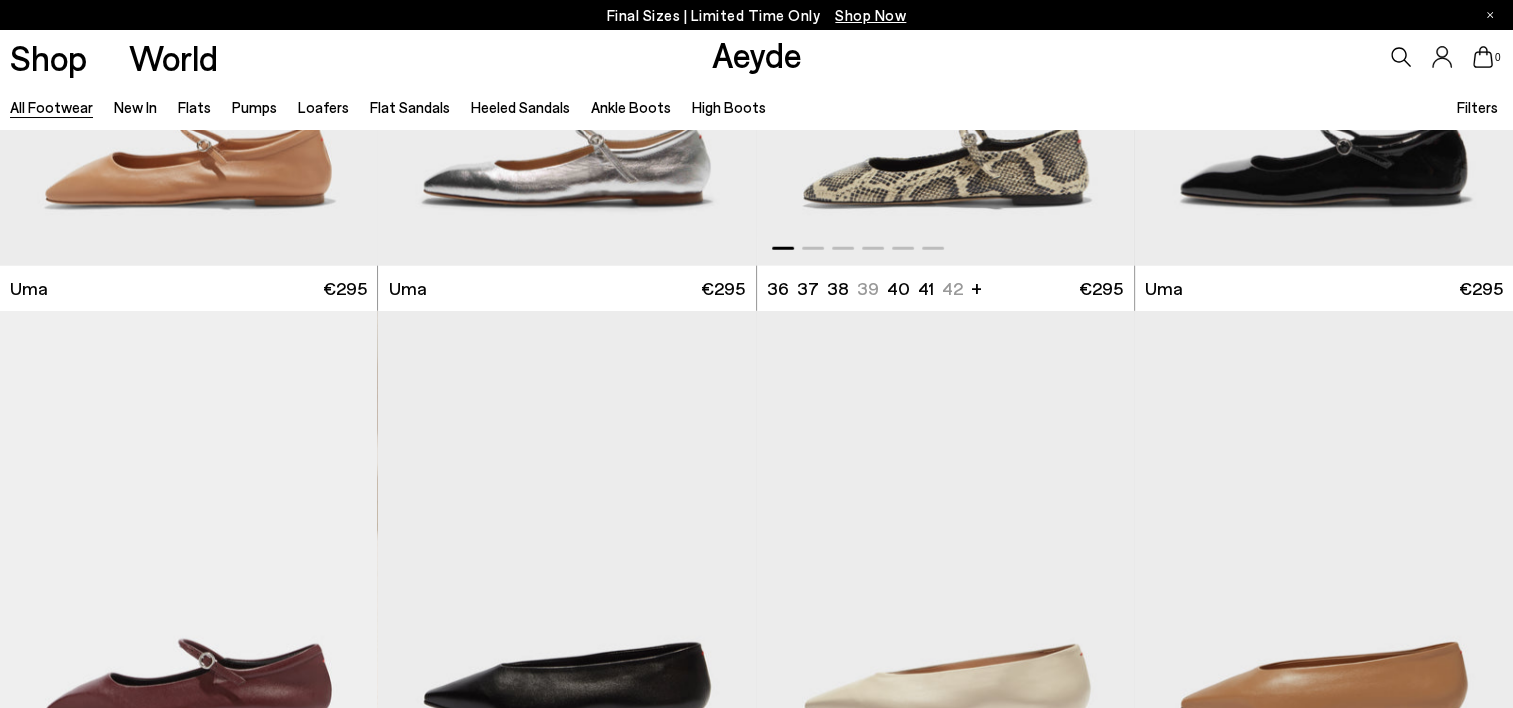 scroll, scrollTop: 13029, scrollLeft: 0, axis: vertical 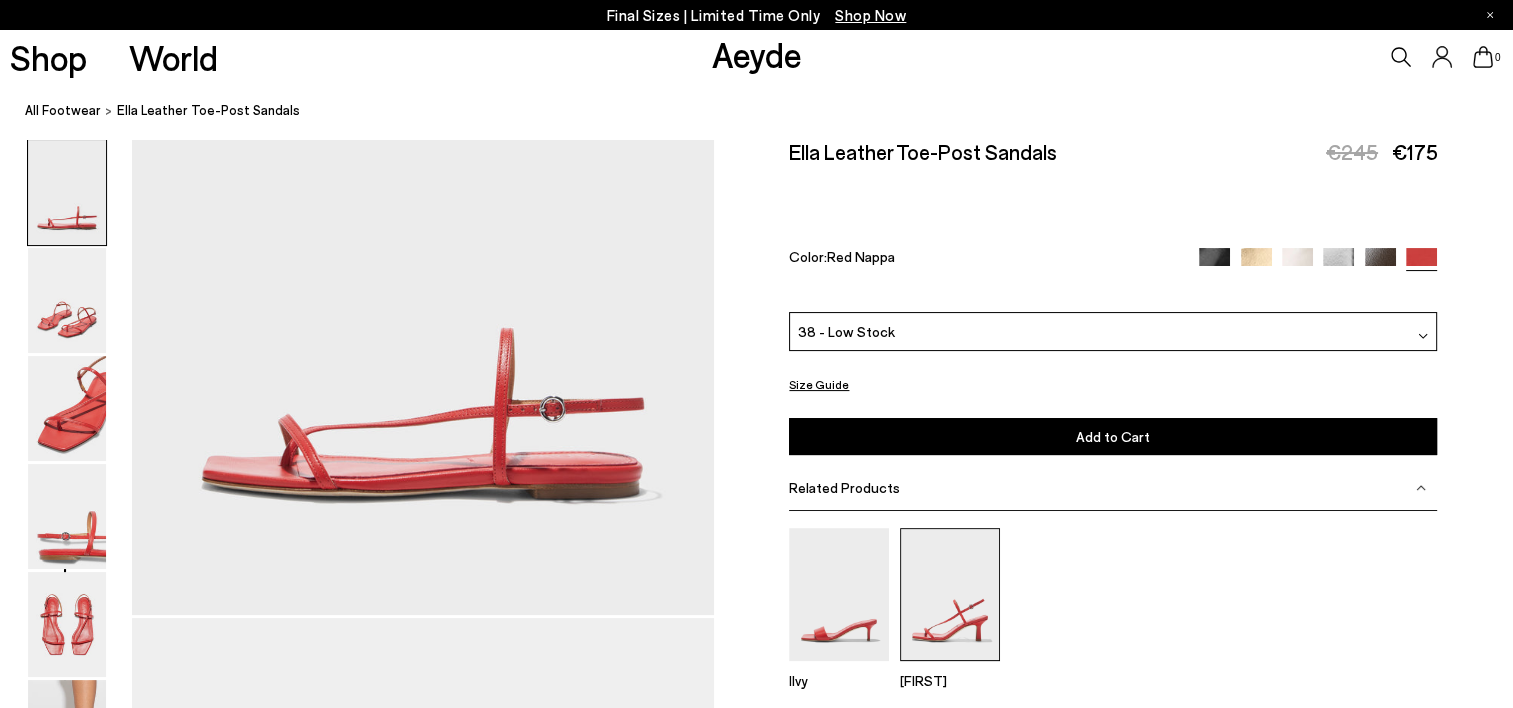 click at bounding box center [950, 594] 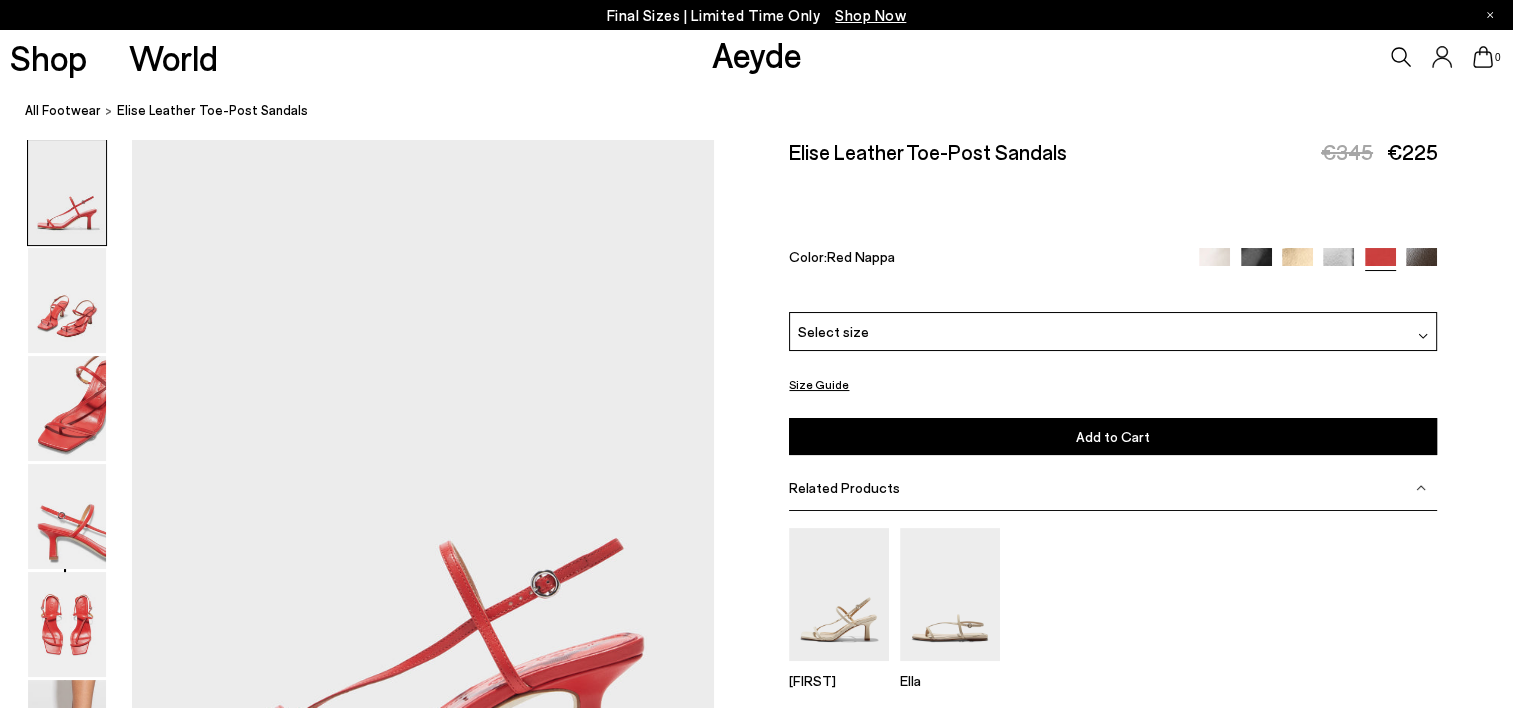 scroll, scrollTop: 500, scrollLeft: 0, axis: vertical 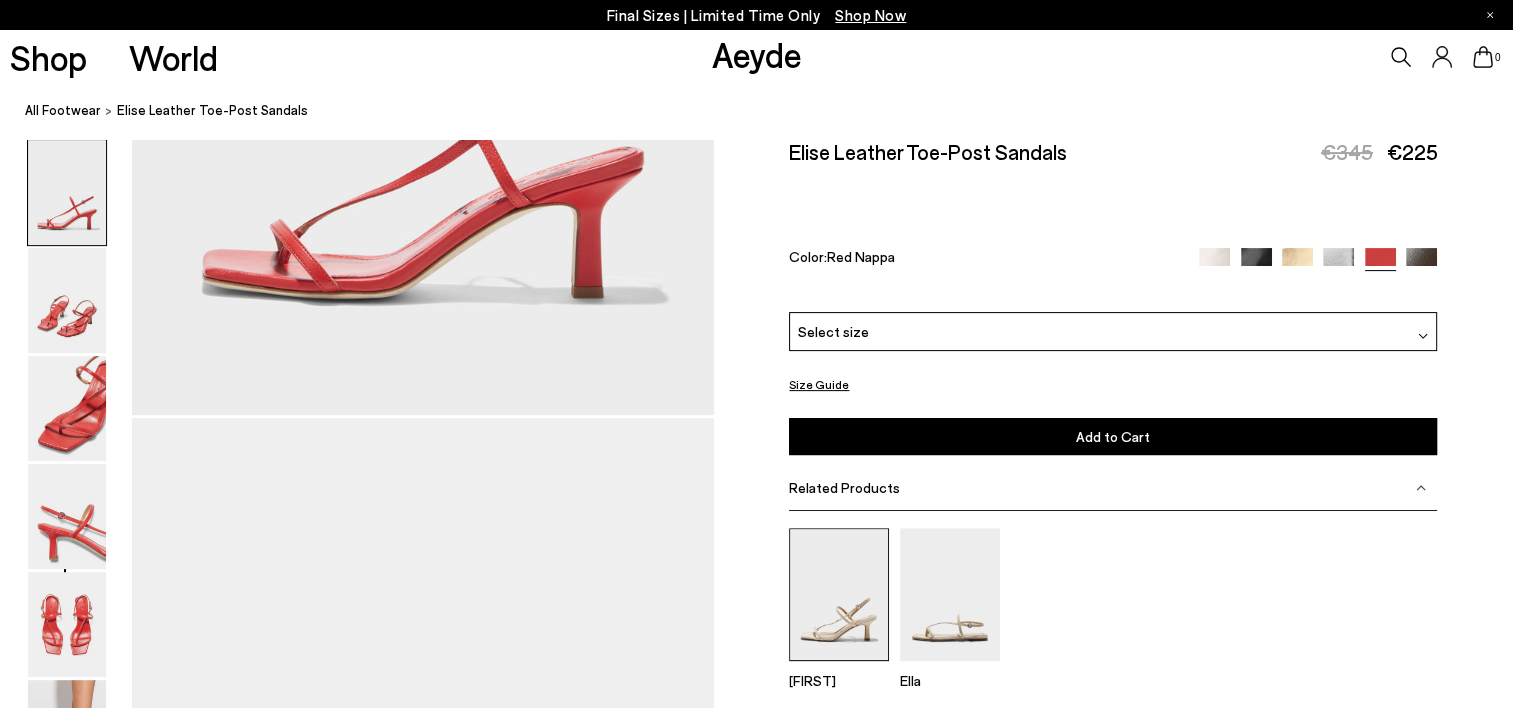 click at bounding box center (839, 594) 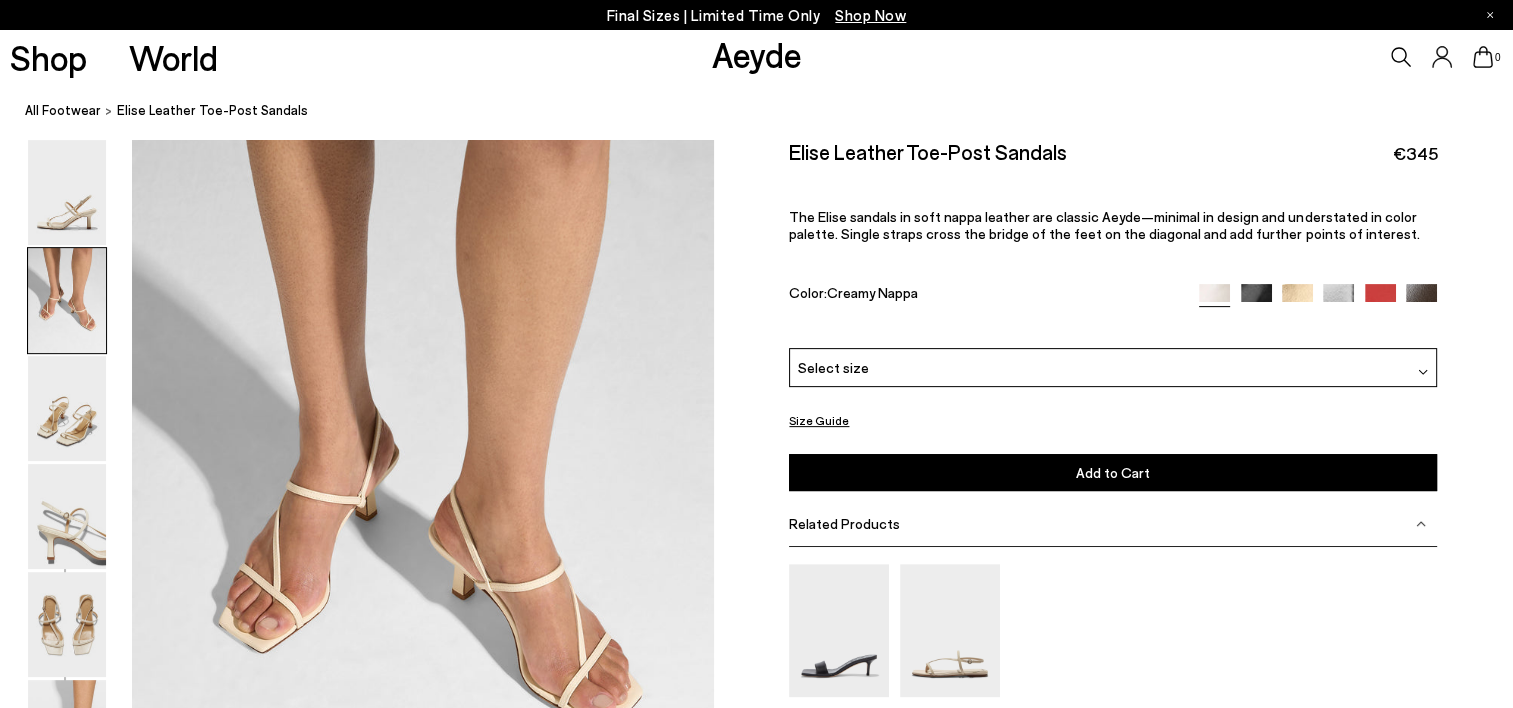 scroll, scrollTop: 700, scrollLeft: 0, axis: vertical 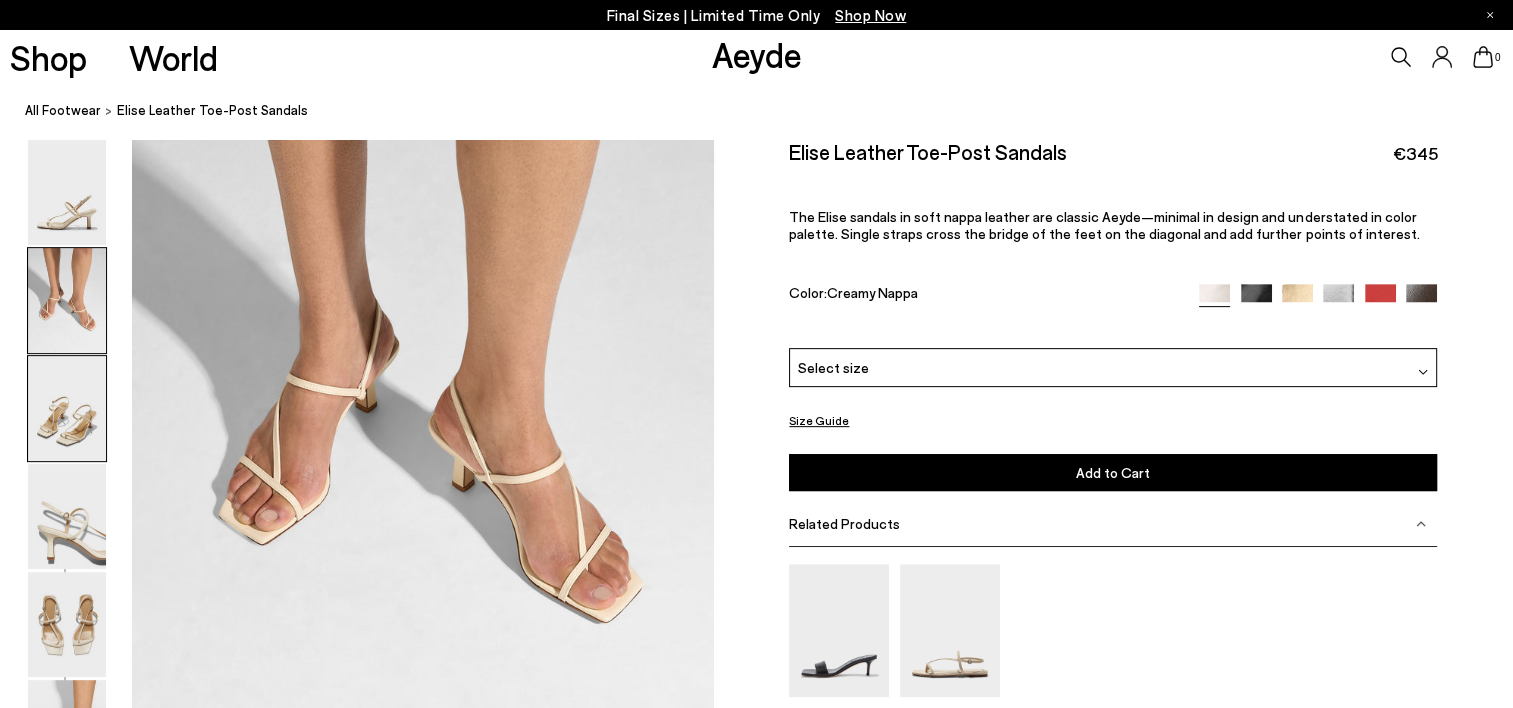 click at bounding box center [67, 408] 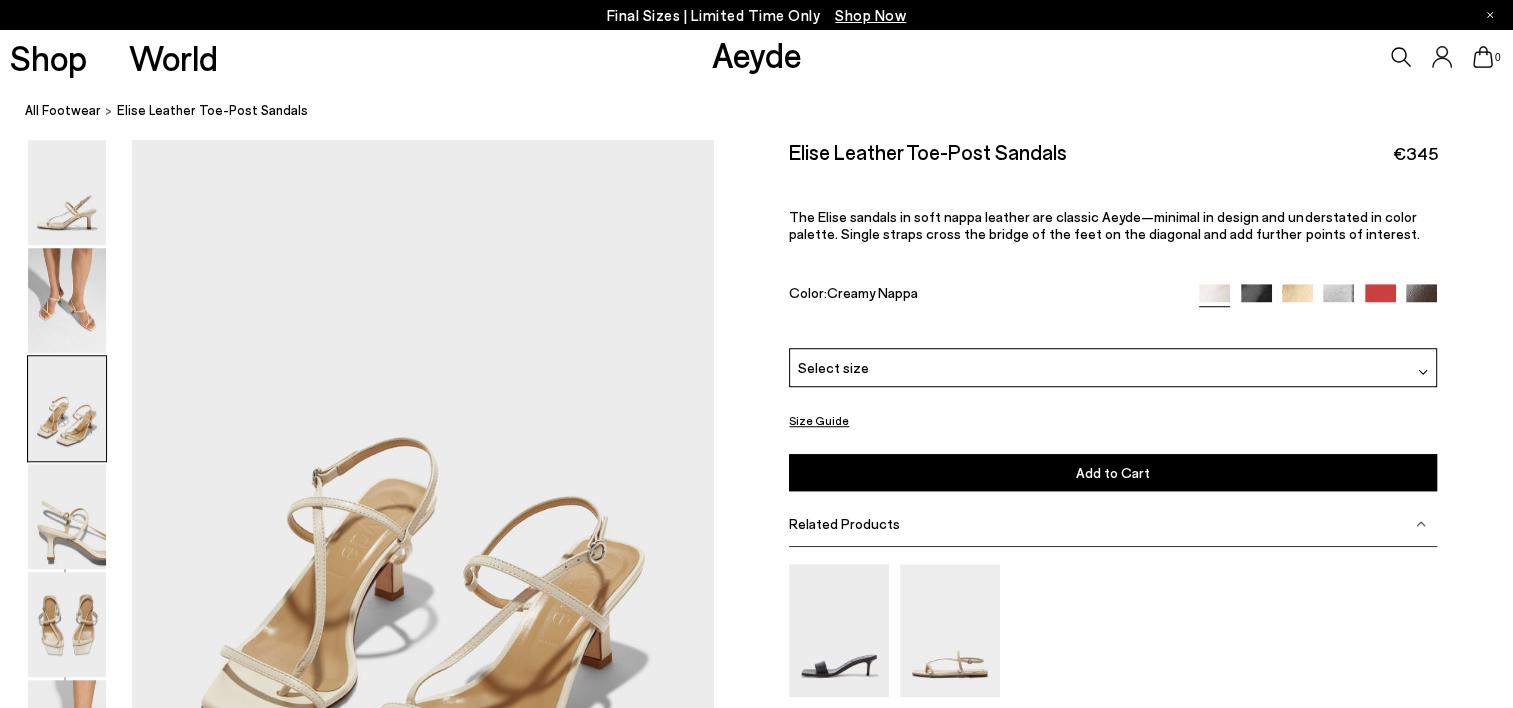scroll, scrollTop: 1552, scrollLeft: 0, axis: vertical 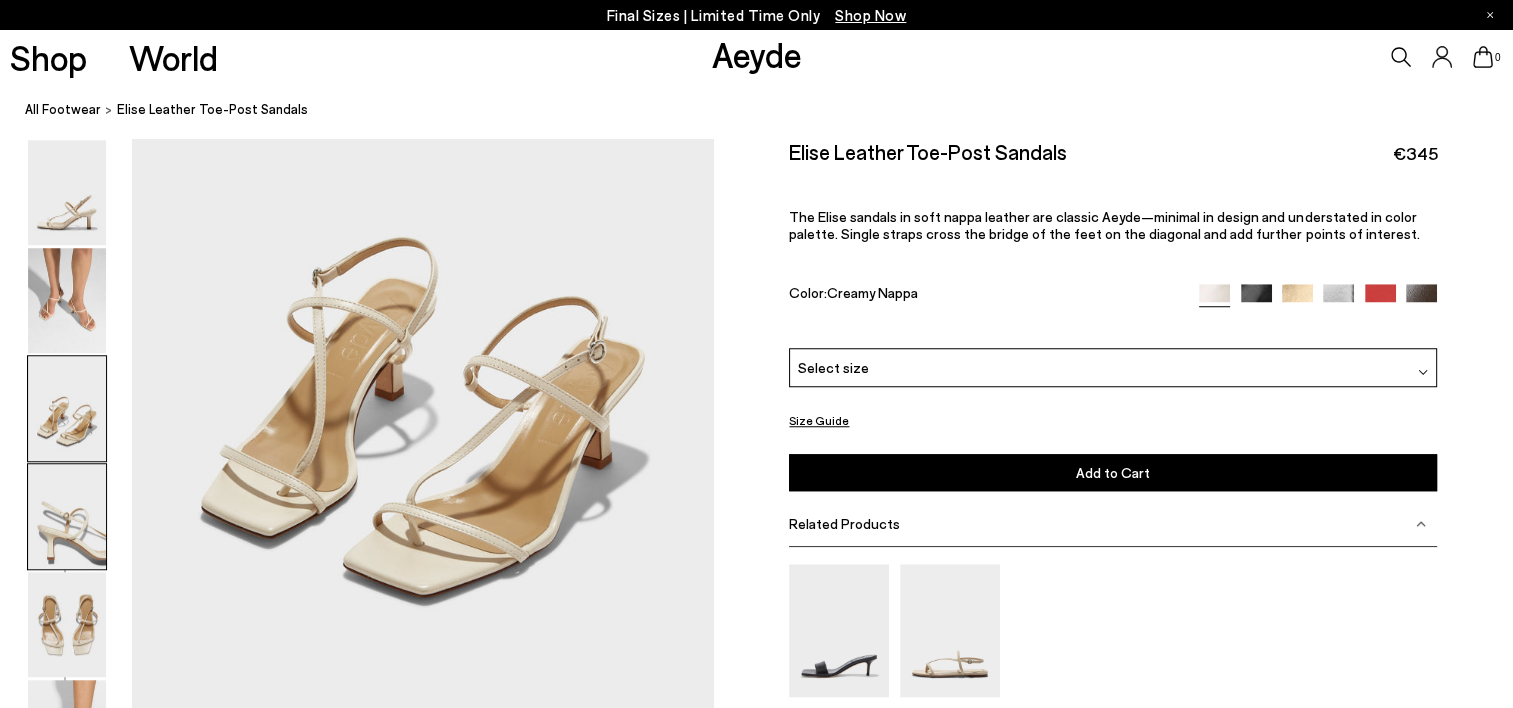 click at bounding box center [67, 516] 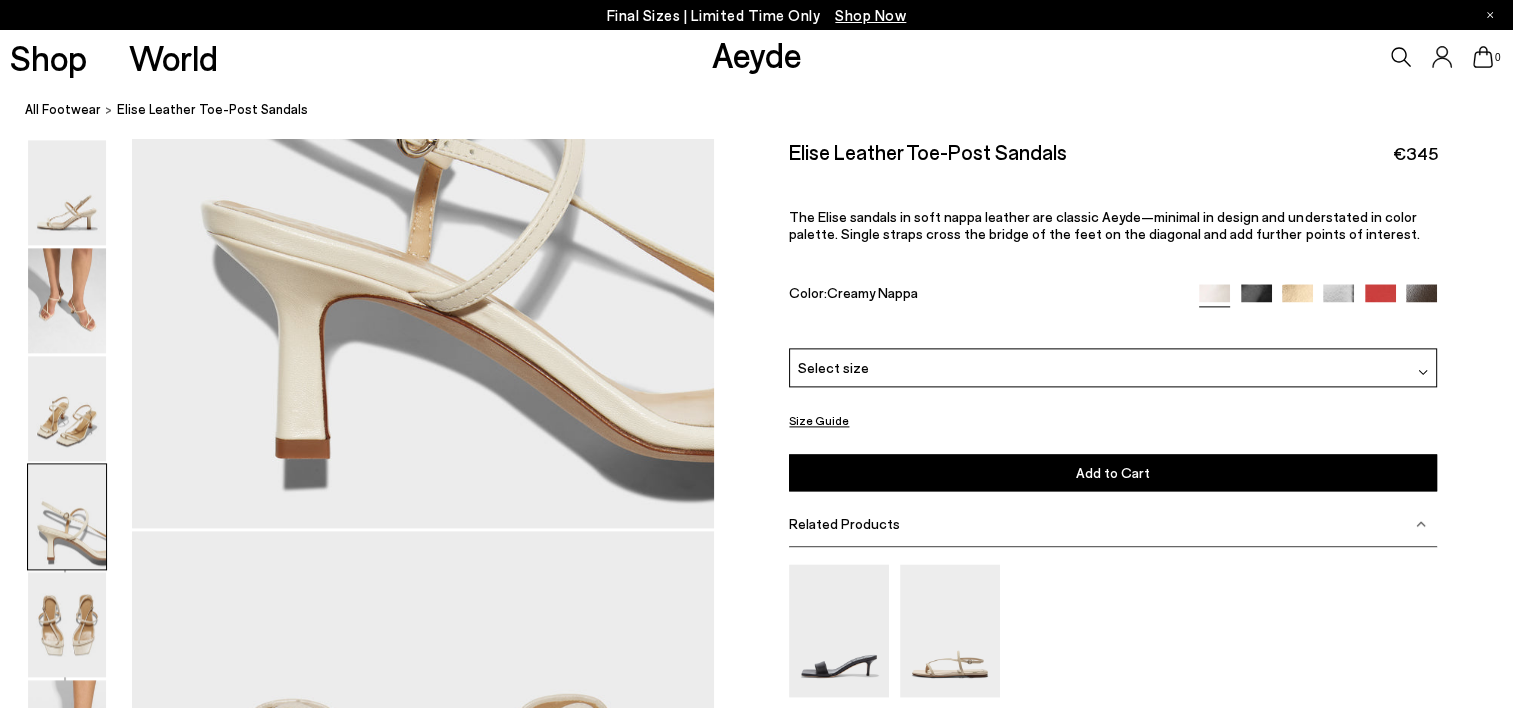 scroll, scrollTop: 2531, scrollLeft: 0, axis: vertical 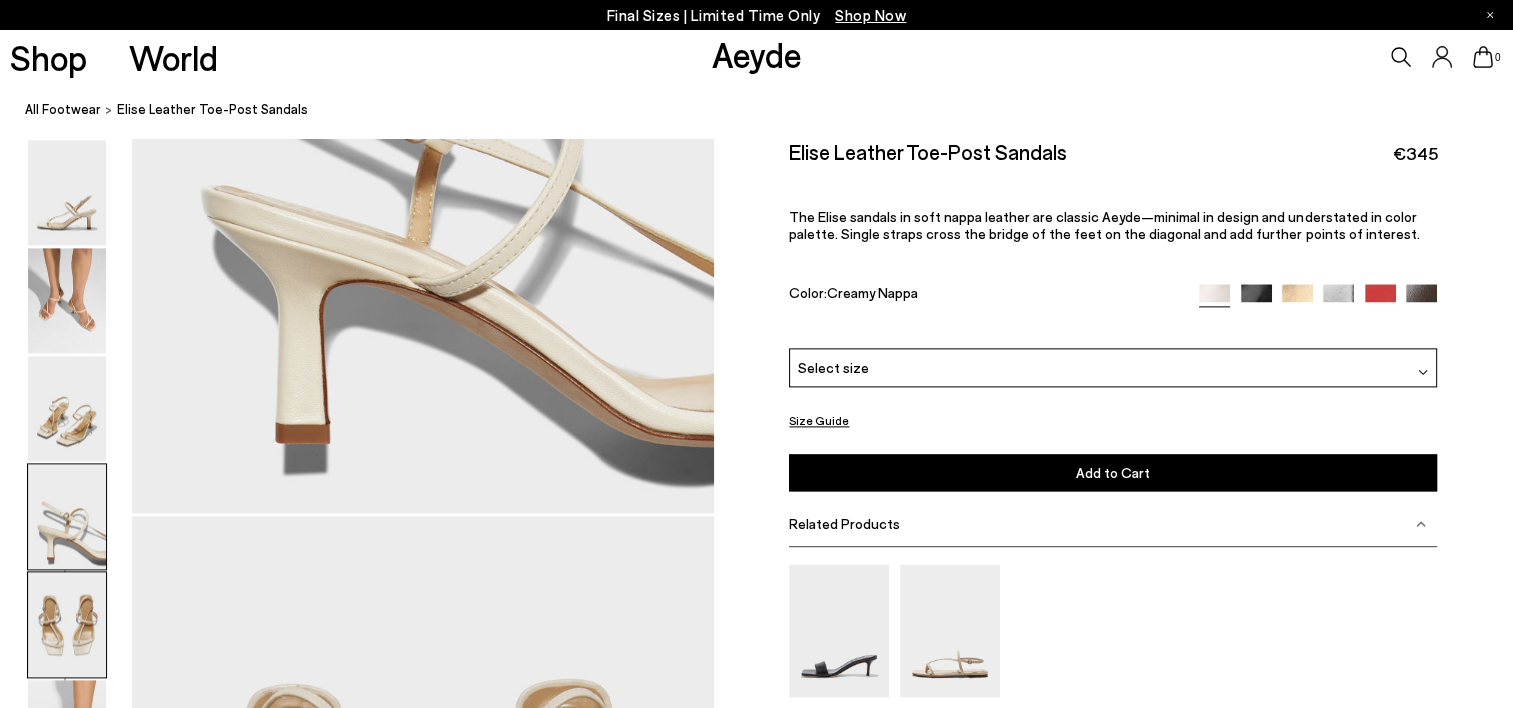 click at bounding box center [67, 624] 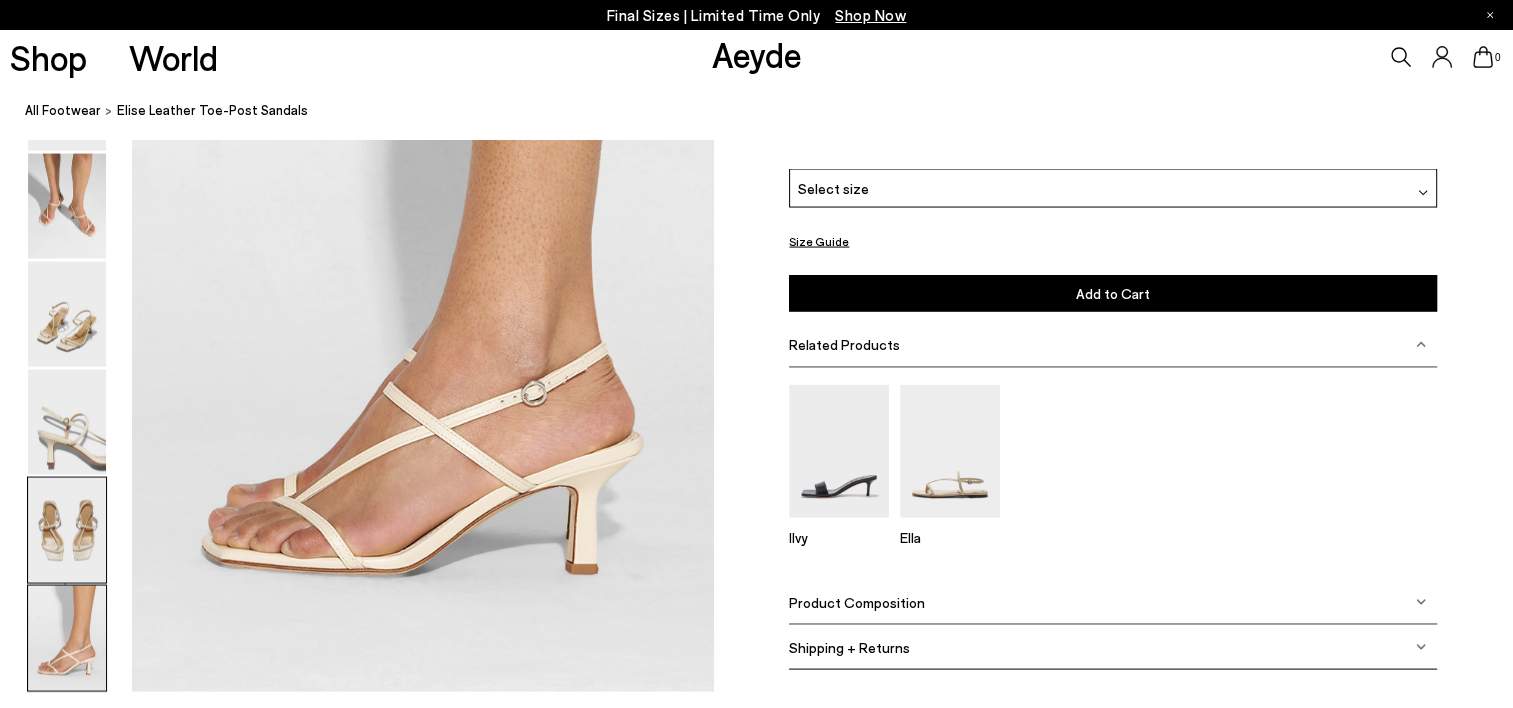 scroll, scrollTop: 3809, scrollLeft: 0, axis: vertical 